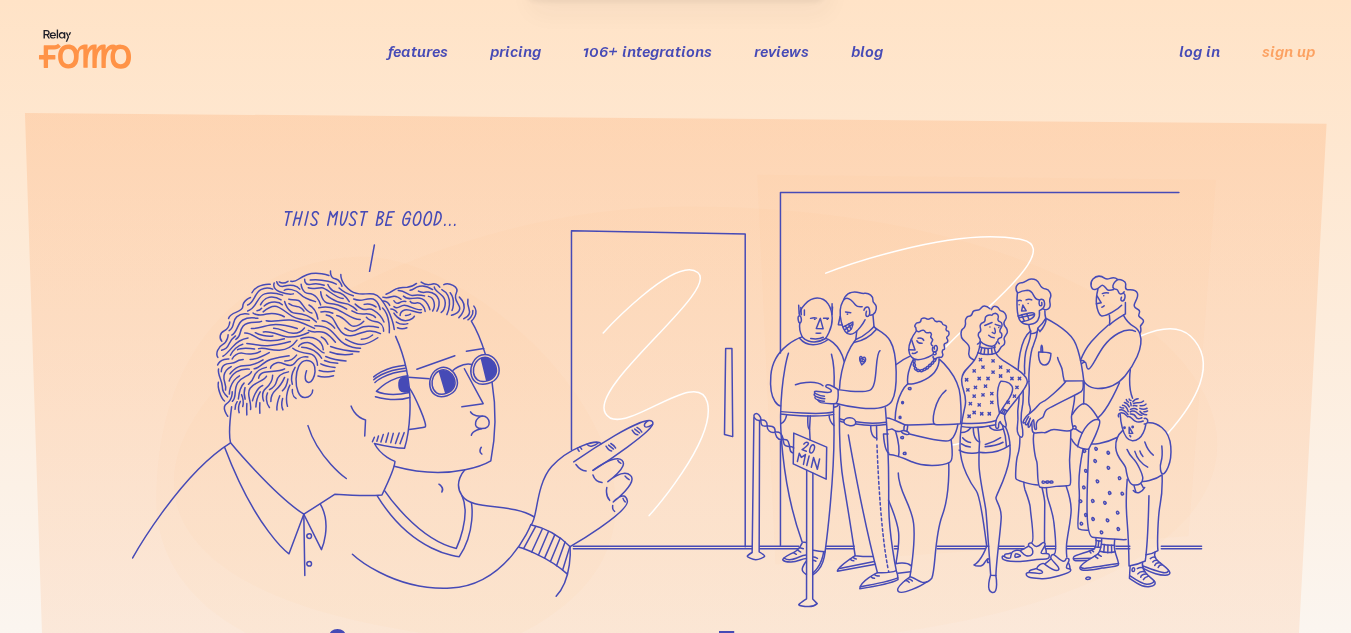 scroll, scrollTop: 0, scrollLeft: 0, axis: both 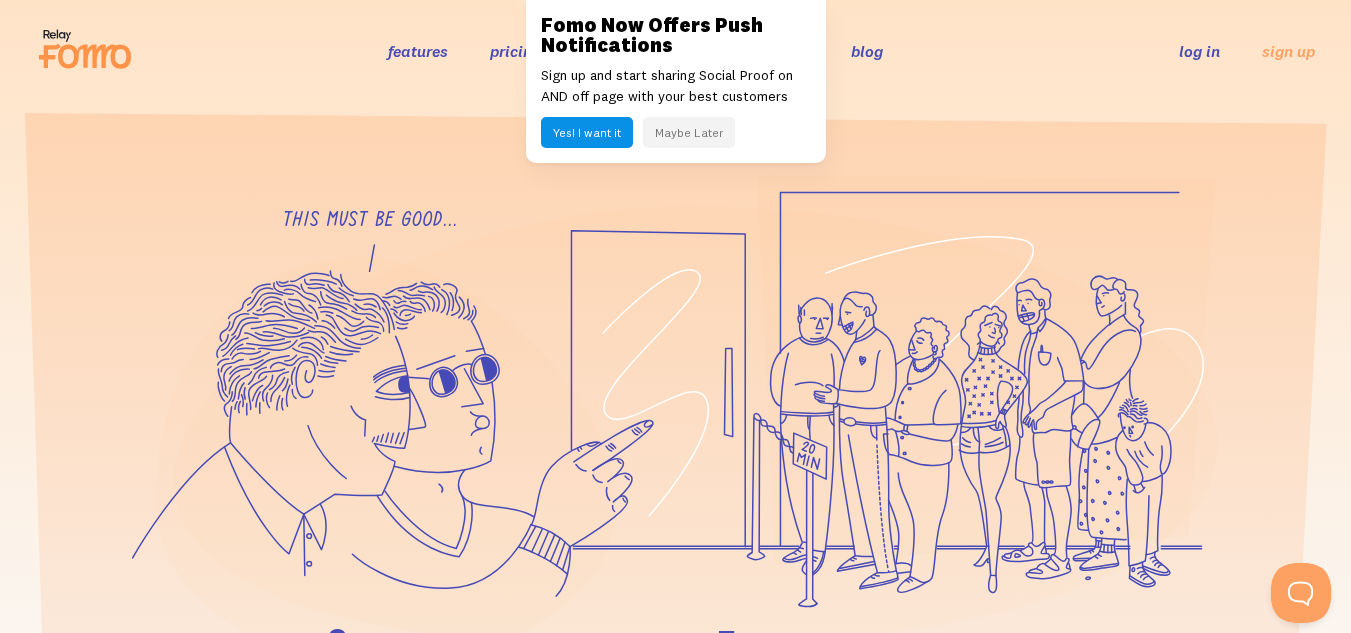 click on "Maybe Later" at bounding box center [689, 132] 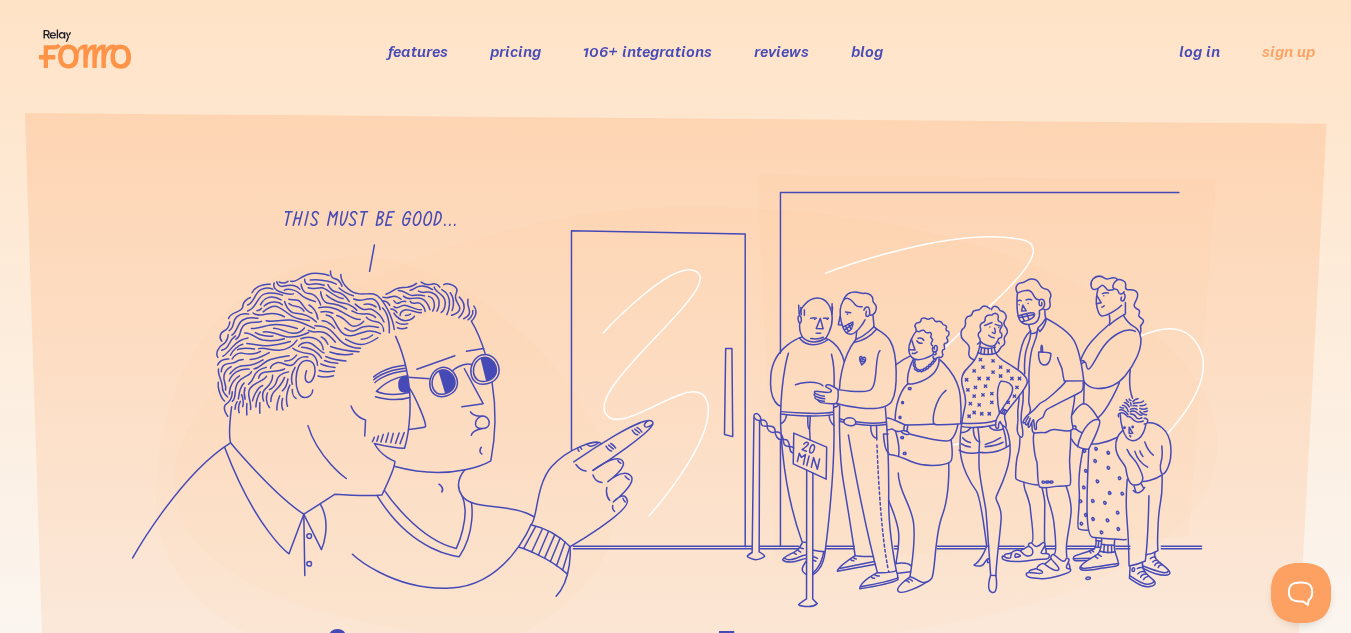 click on "106+ integrations" at bounding box center [647, 51] 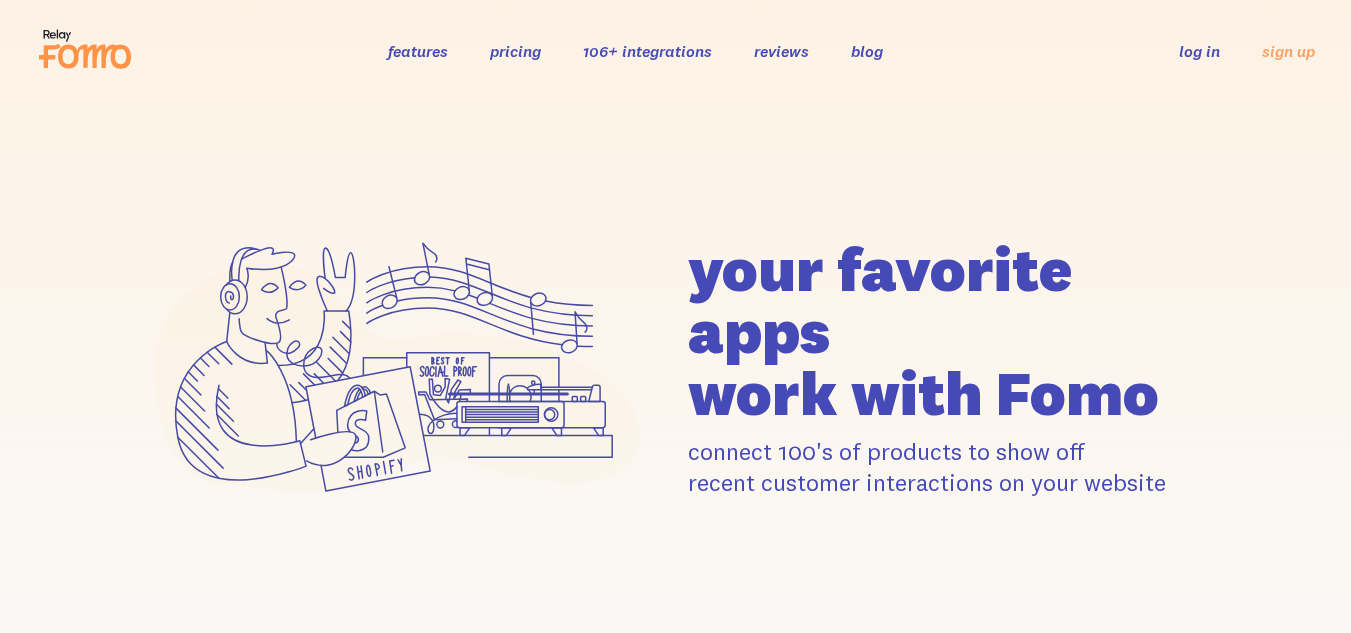 scroll, scrollTop: 642, scrollLeft: 0, axis: vertical 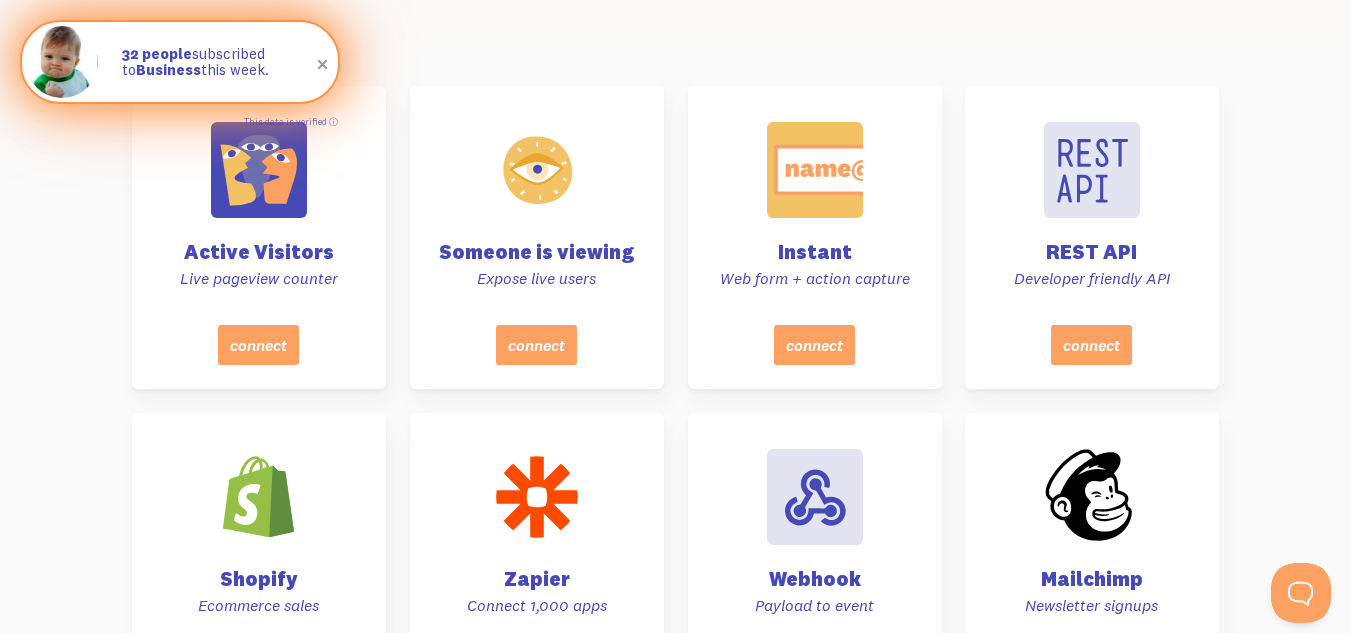 click at bounding box center [62, 62] 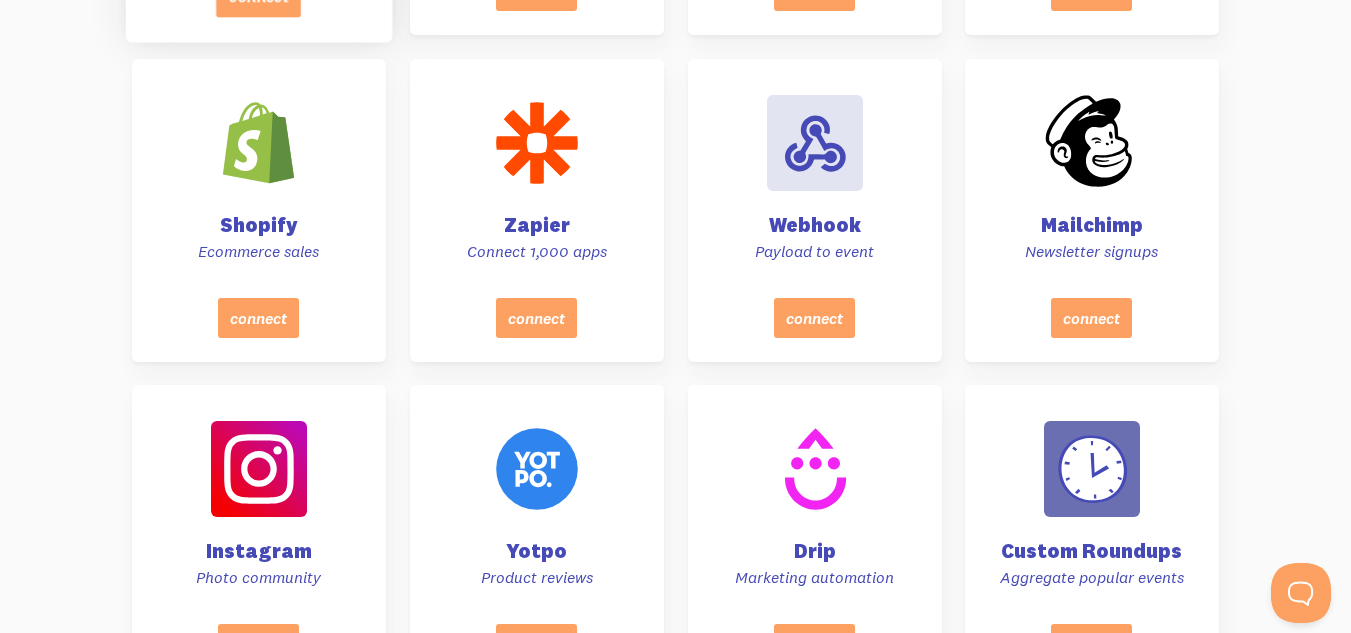 scroll, scrollTop: 1073, scrollLeft: 0, axis: vertical 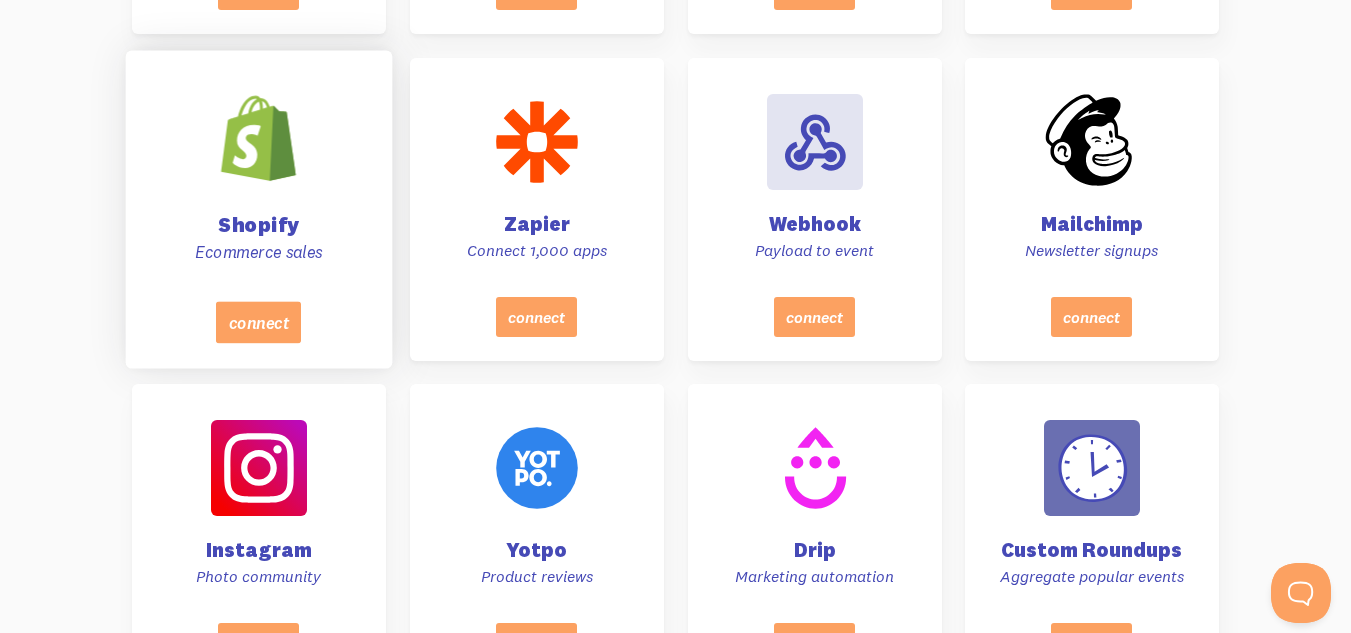 click on "Shopify" at bounding box center (259, 224) 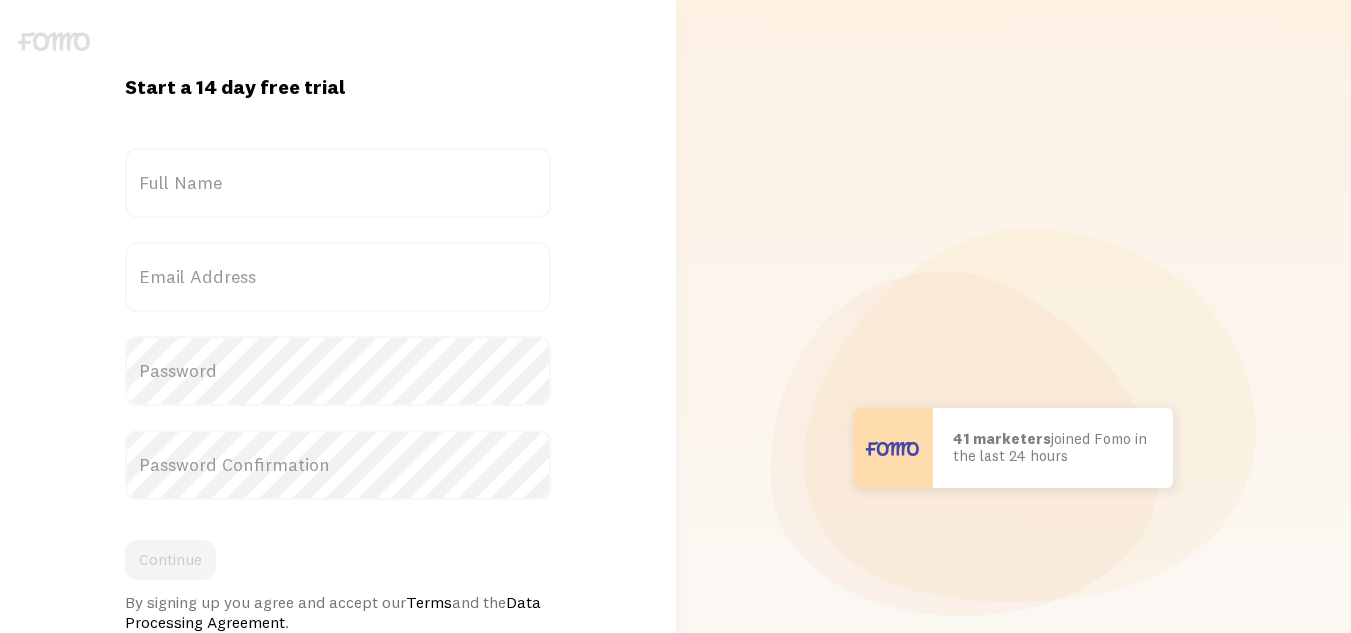 scroll, scrollTop: 0, scrollLeft: 0, axis: both 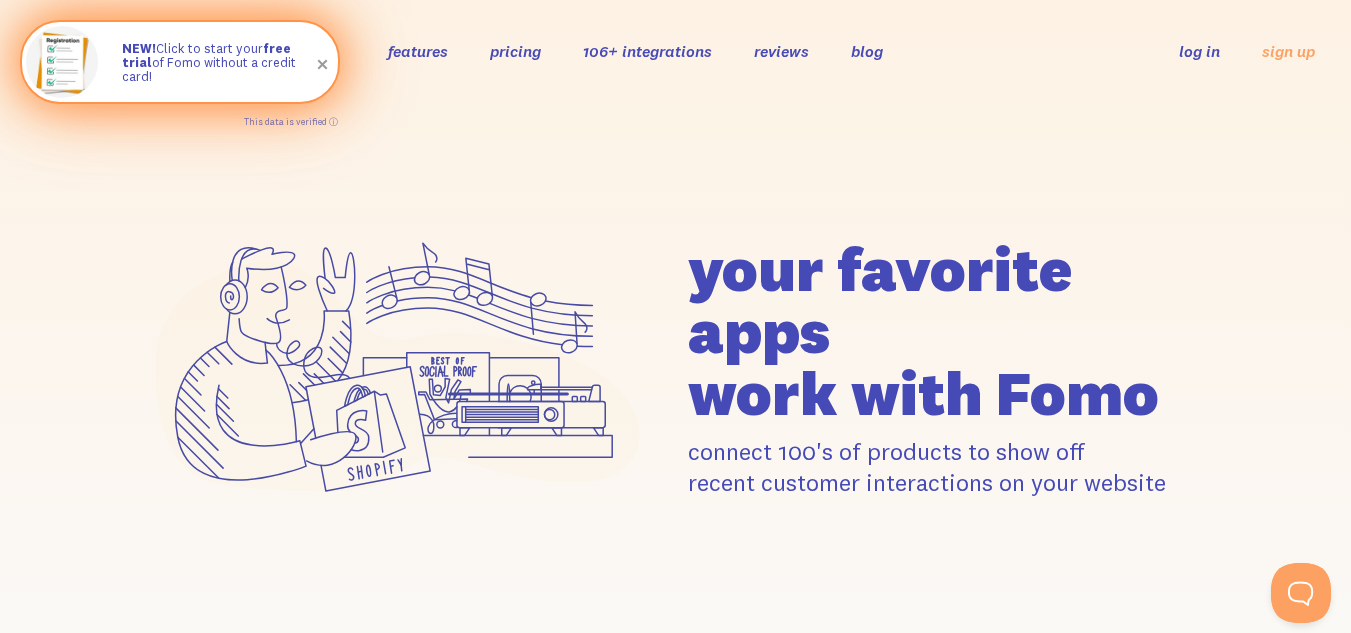 click on "NEW!  Click to start your  free trial  of Fomo without a credit card!" at bounding box center (220, 62) 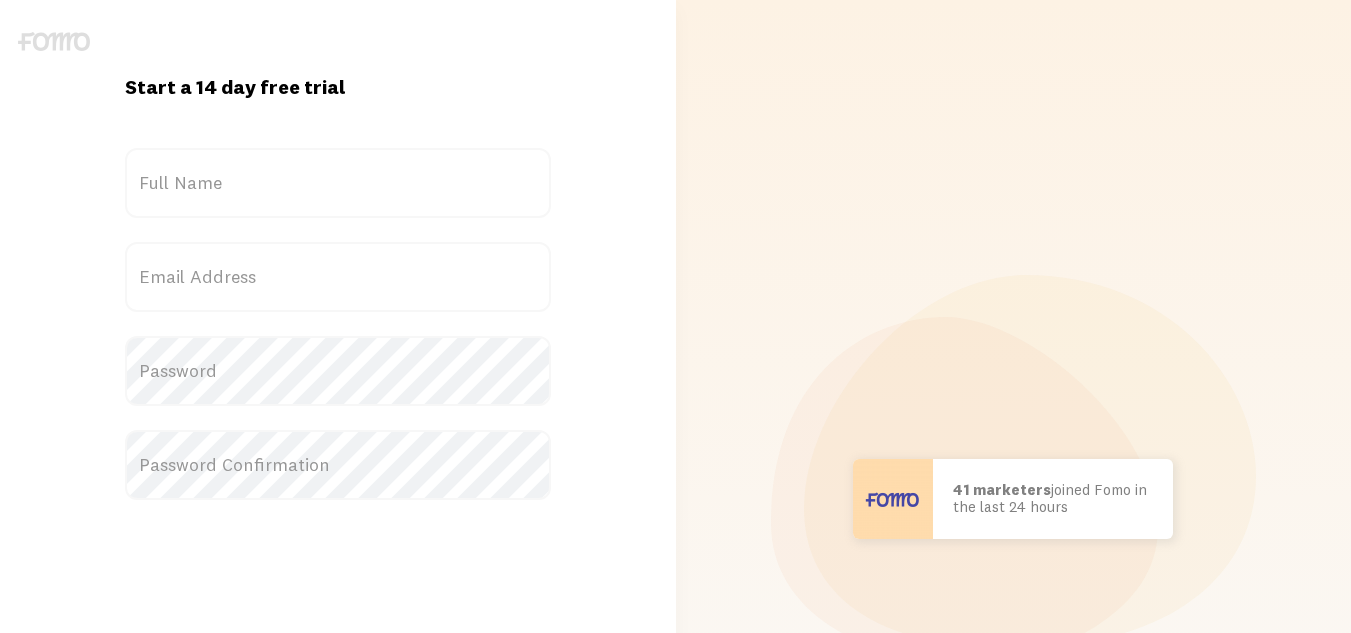 scroll, scrollTop: 317, scrollLeft: 0, axis: vertical 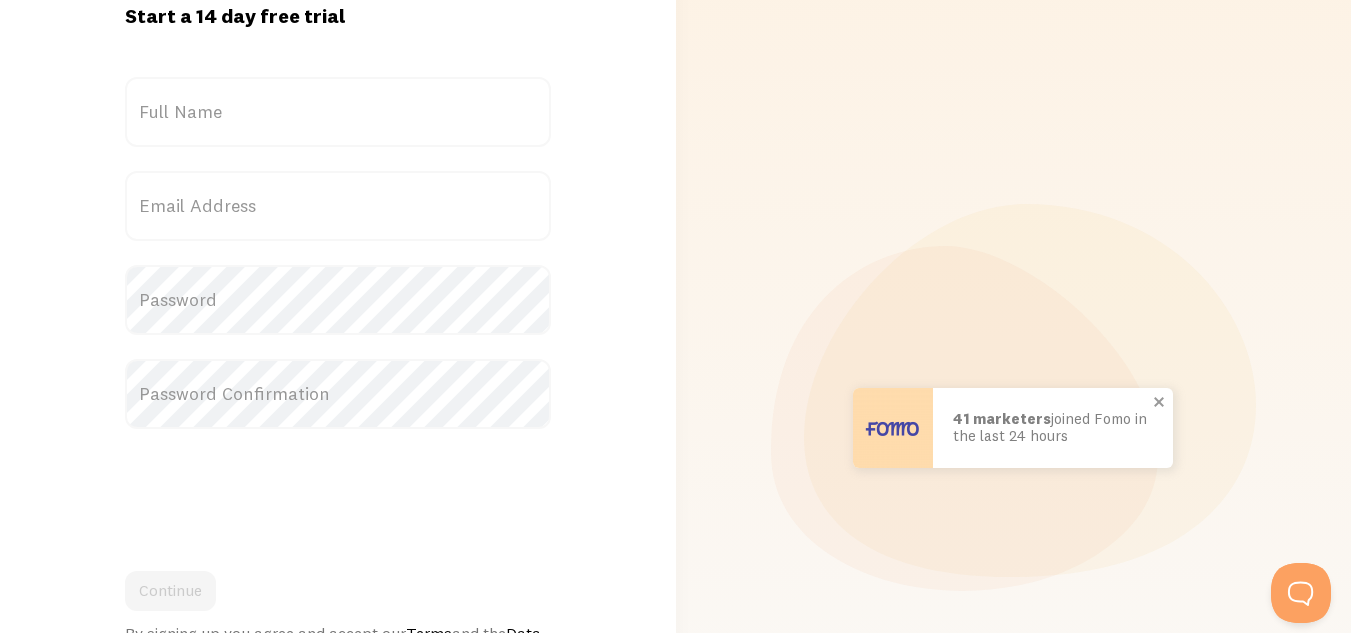 click at bounding box center [893, 428] 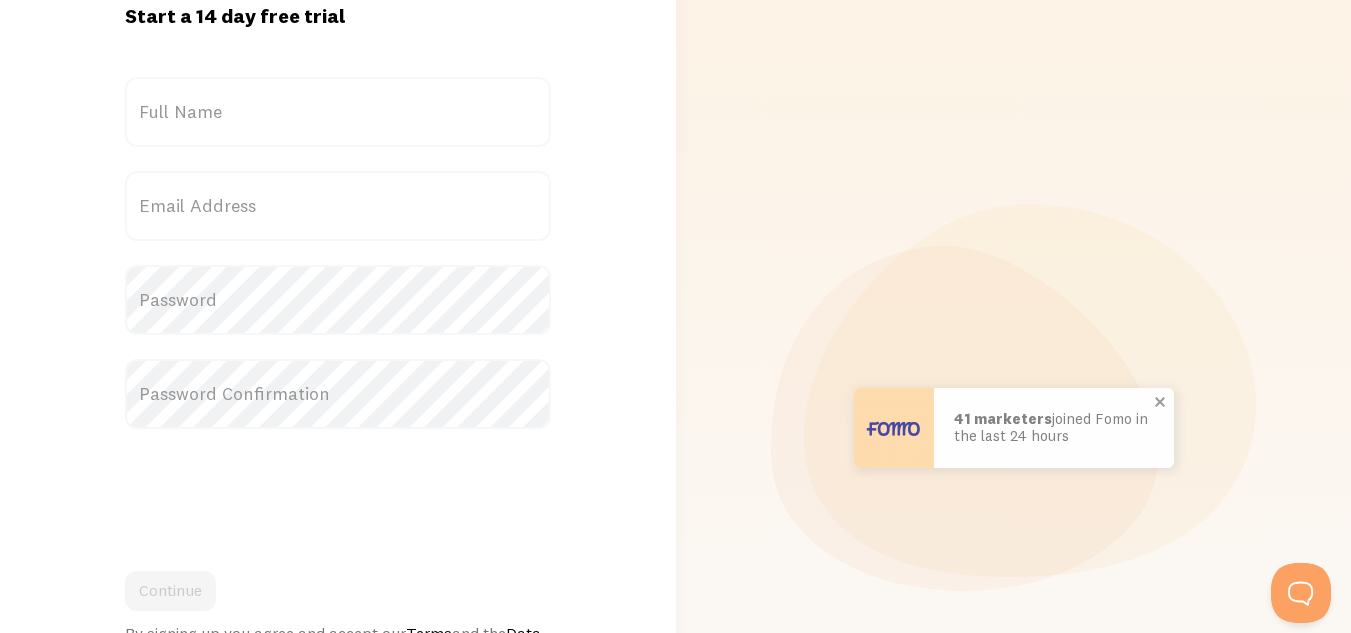 click at bounding box center [894, 428] 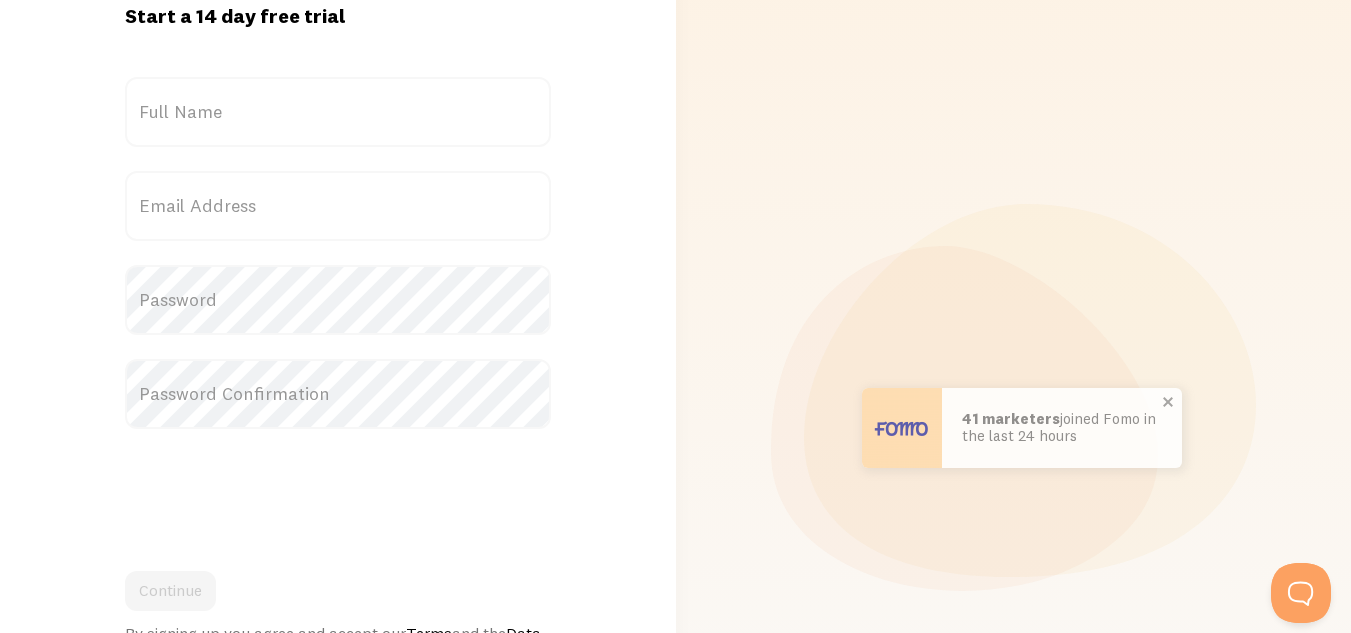 click at bounding box center (902, 428) 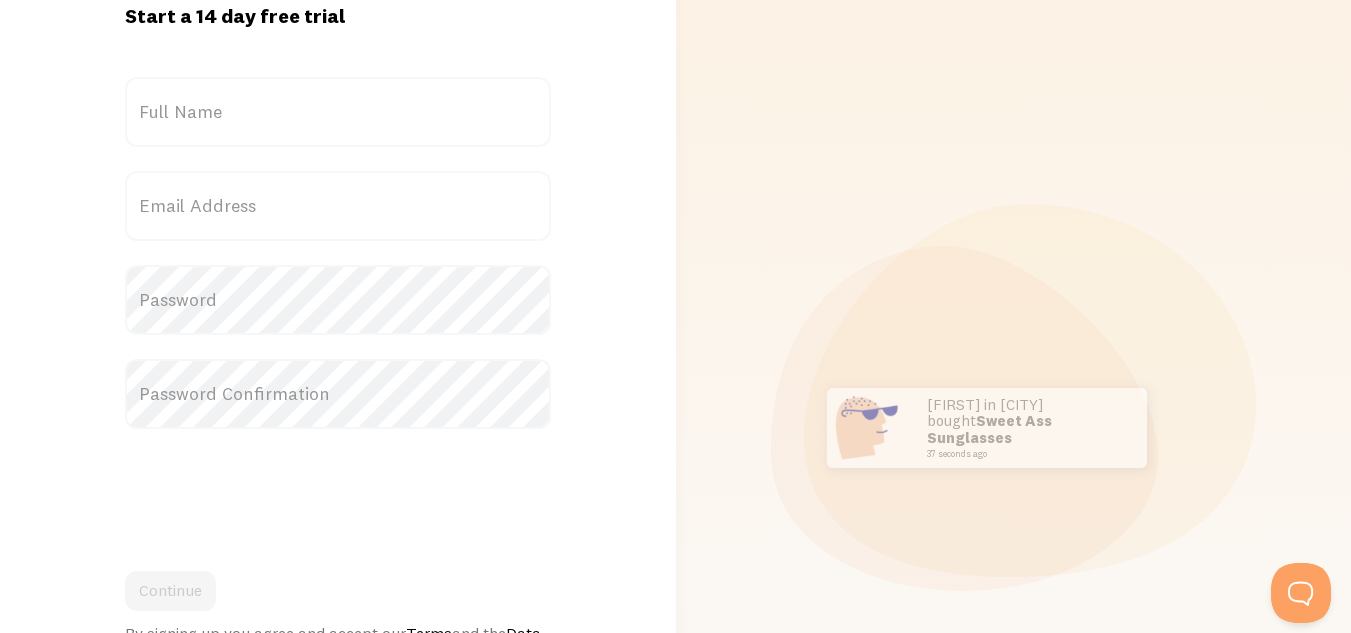 click on "41 marketers" at bounding box center [937, 418] 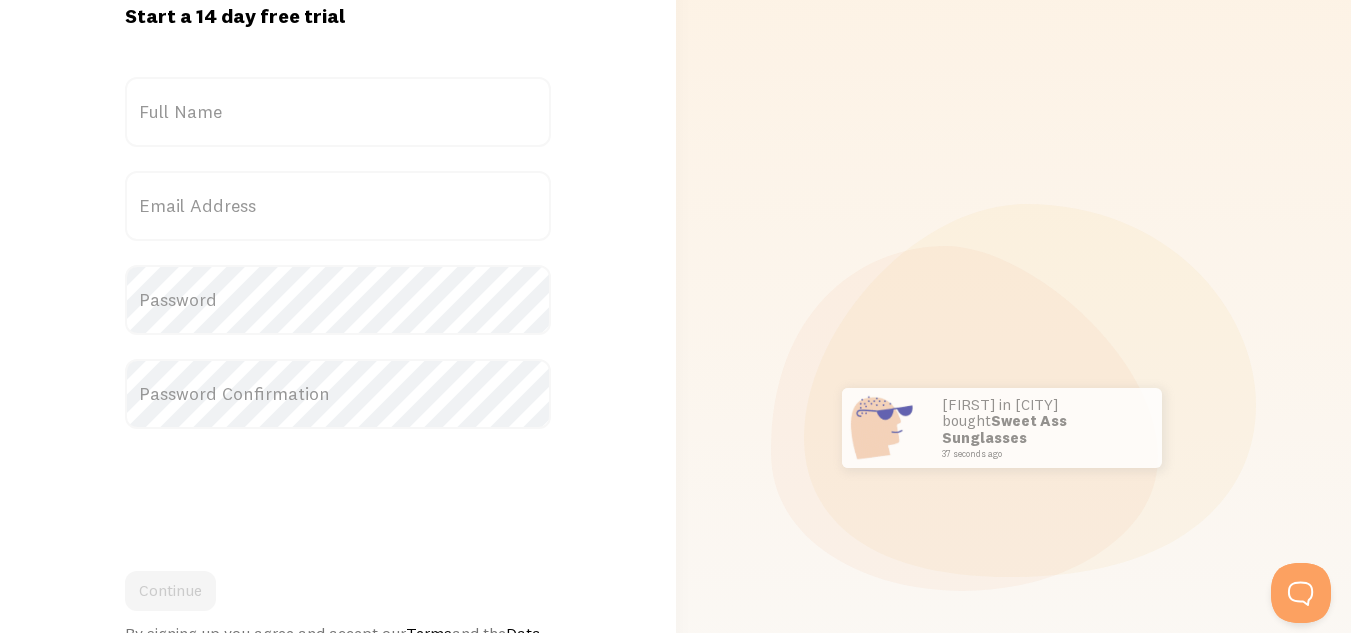 click on "41 marketers" at bounding box center [937, 418] 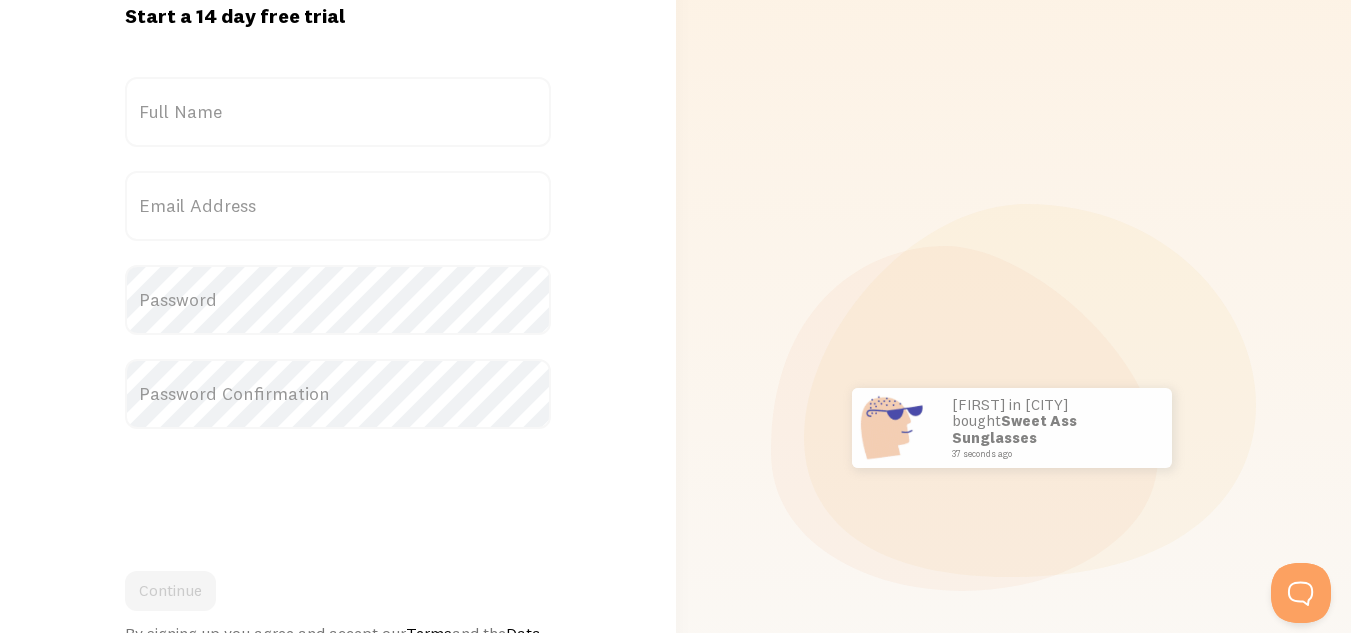click on "41 marketers" at bounding box center [937, 418] 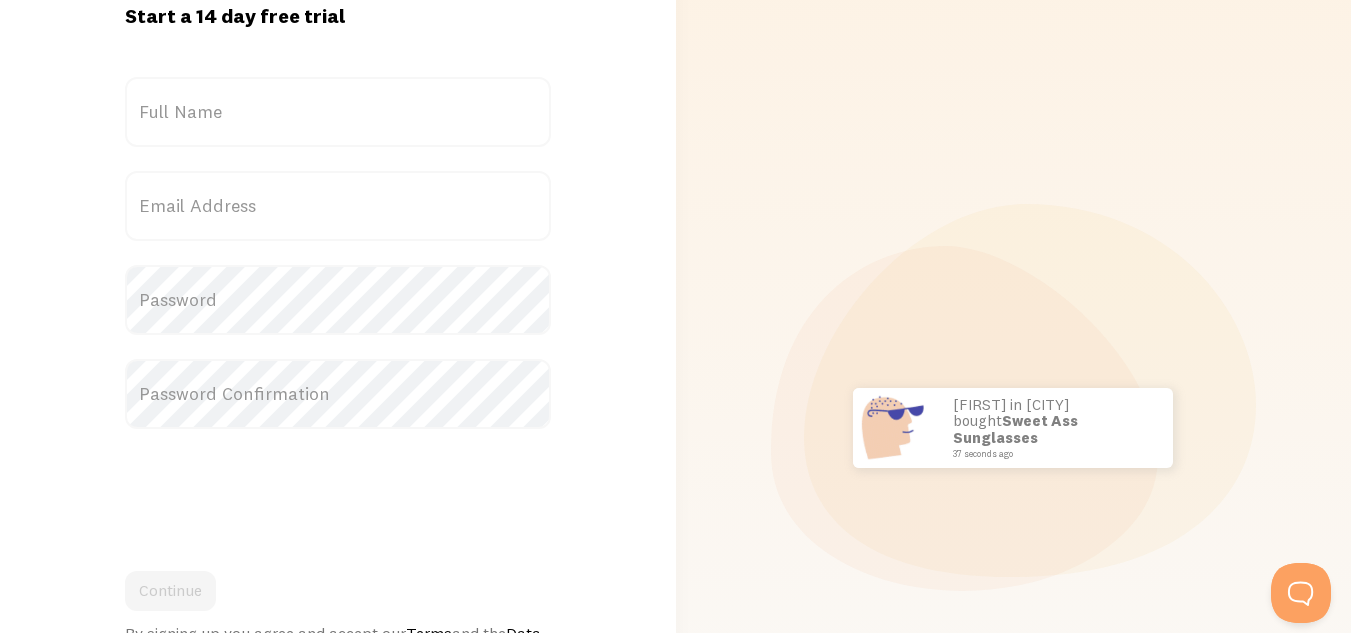 click on "41 marketers" at bounding box center [937, 418] 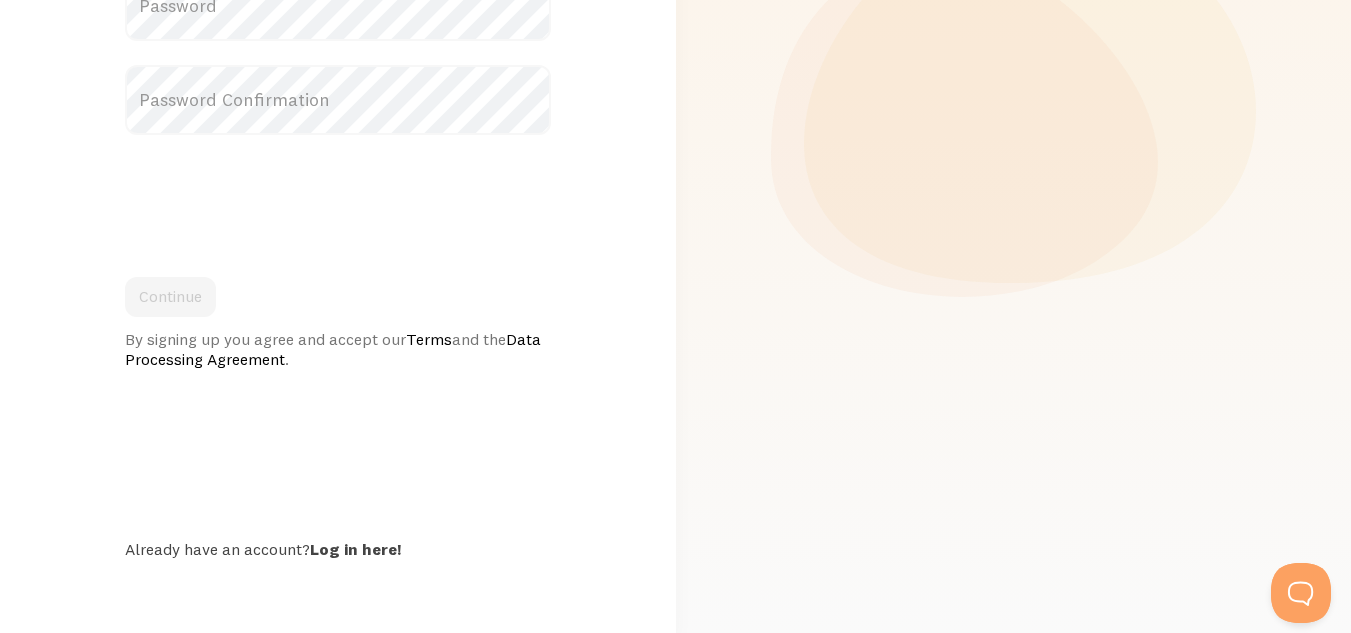 scroll, scrollTop: 0, scrollLeft: 0, axis: both 